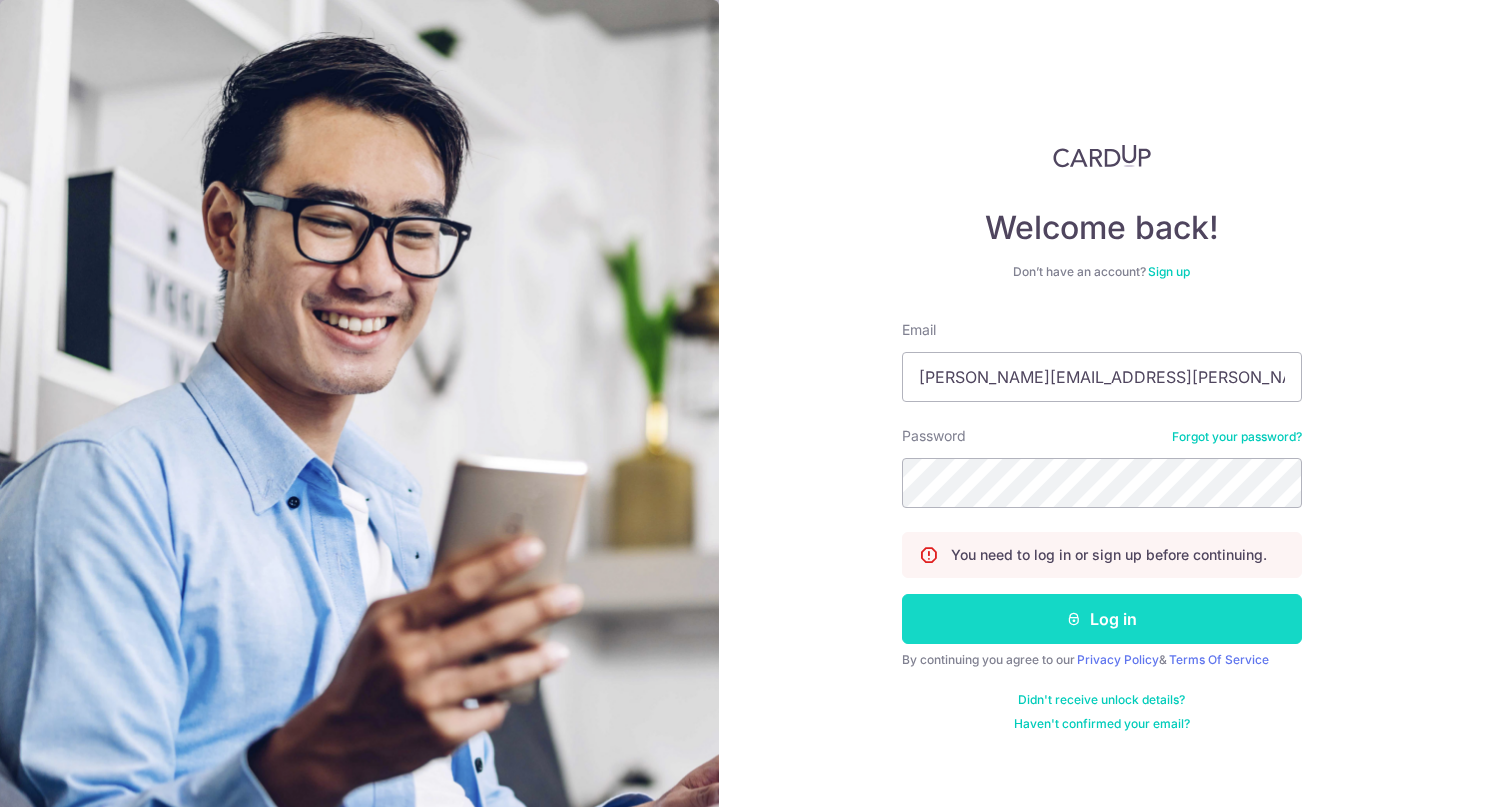 scroll, scrollTop: 0, scrollLeft: 0, axis: both 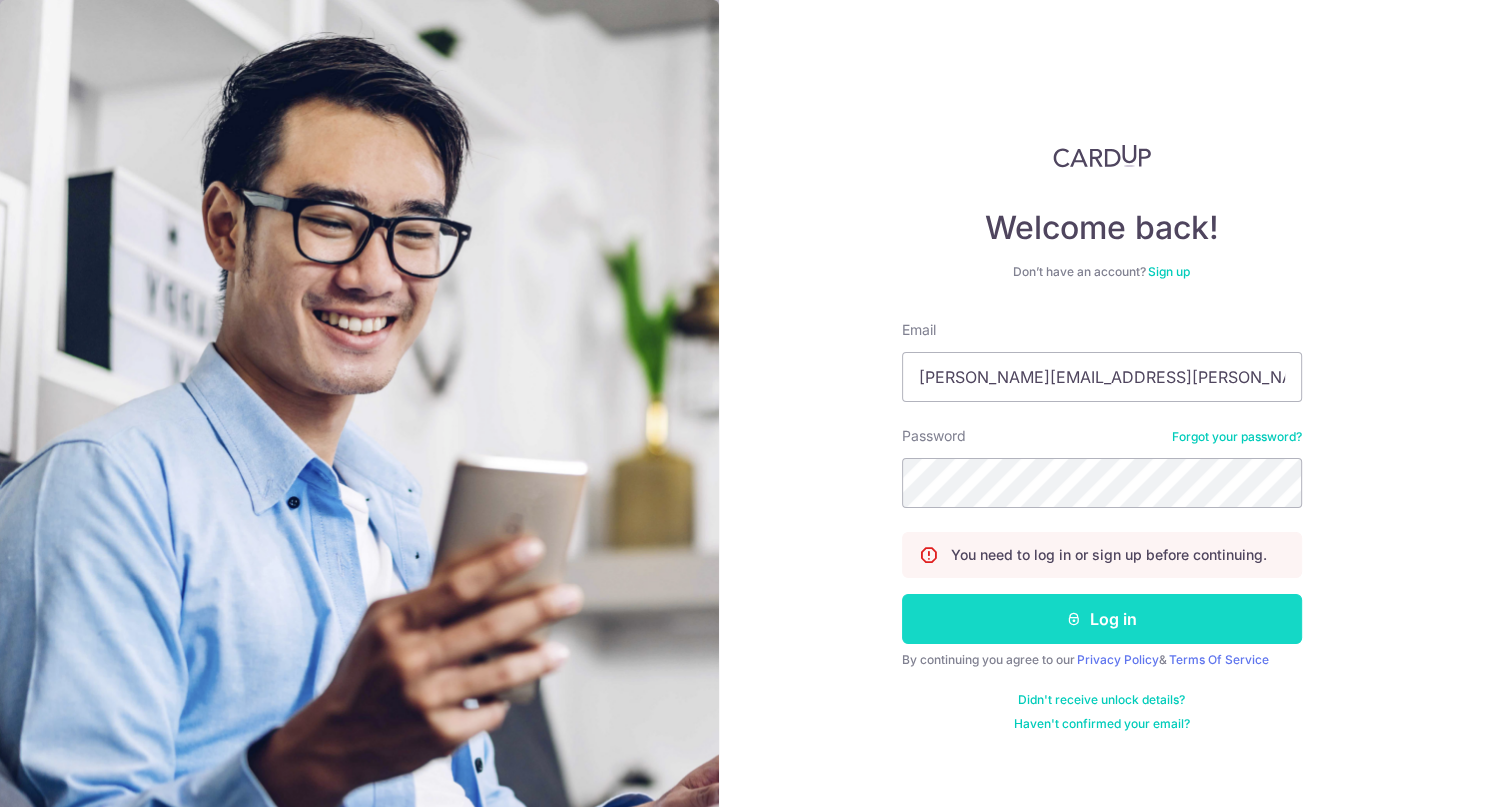 click on "Log in" at bounding box center [1102, 619] 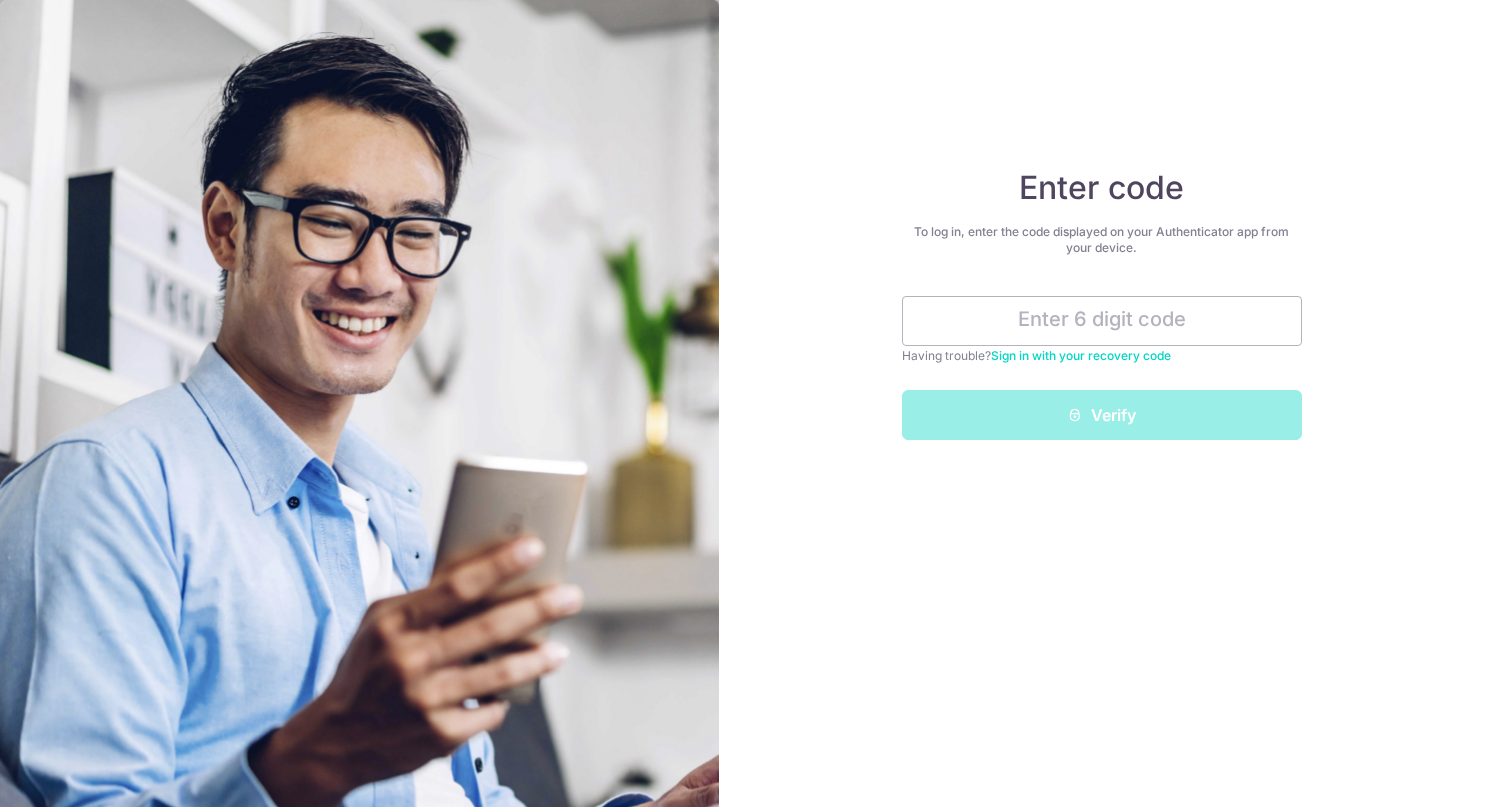scroll, scrollTop: 0, scrollLeft: 0, axis: both 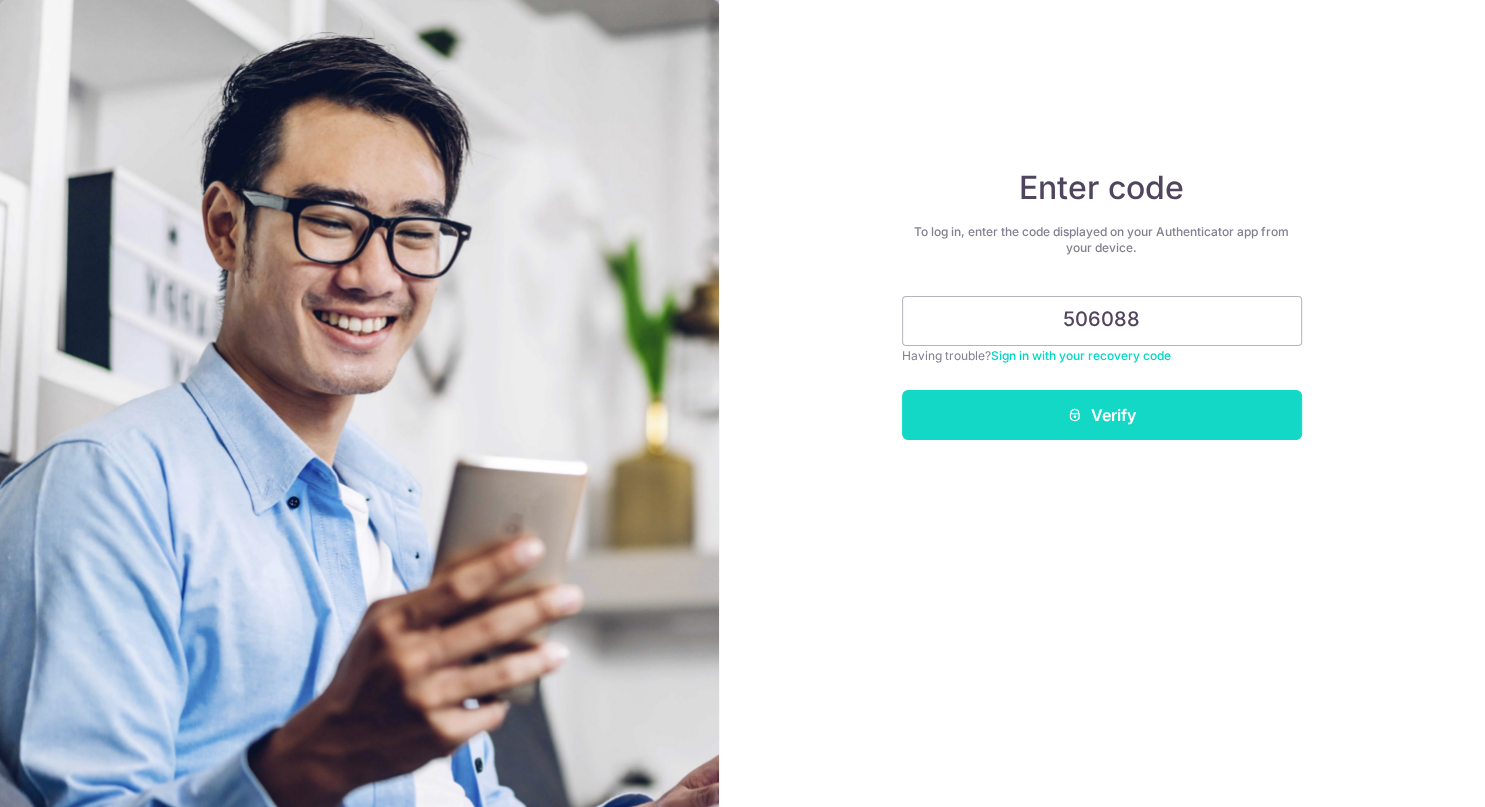 type on "506088" 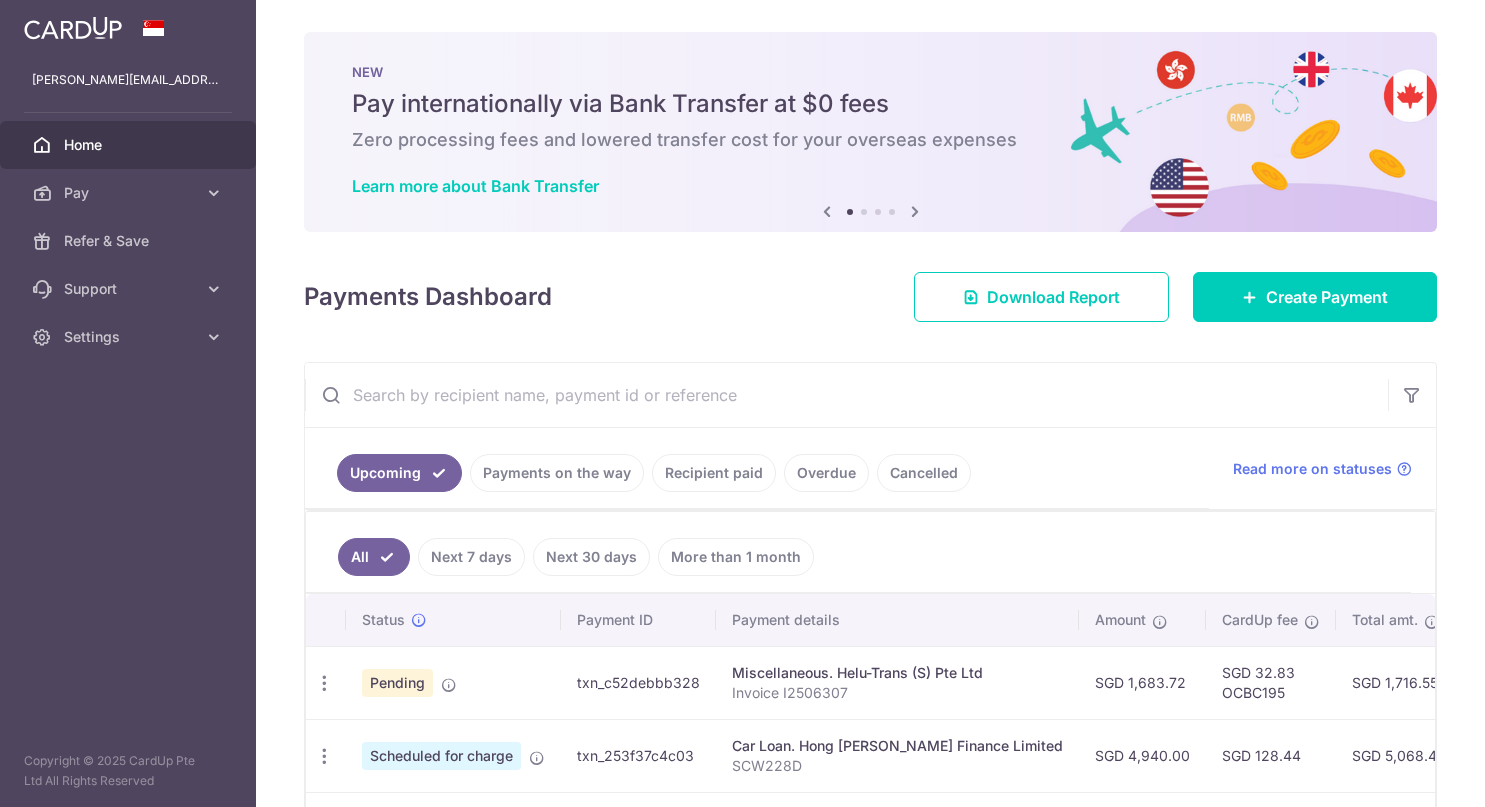 scroll, scrollTop: 0, scrollLeft: 0, axis: both 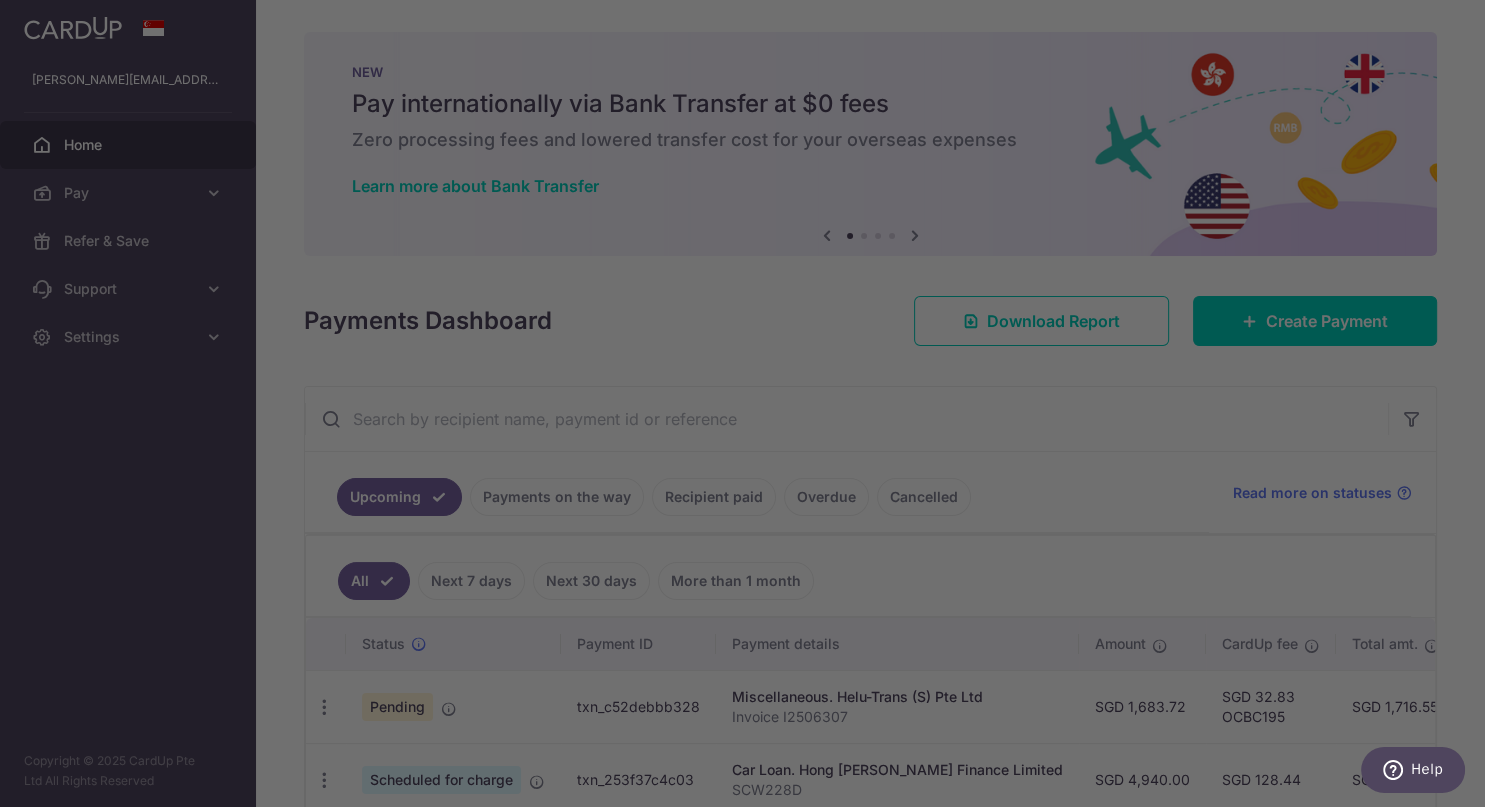 click at bounding box center (750, 407) 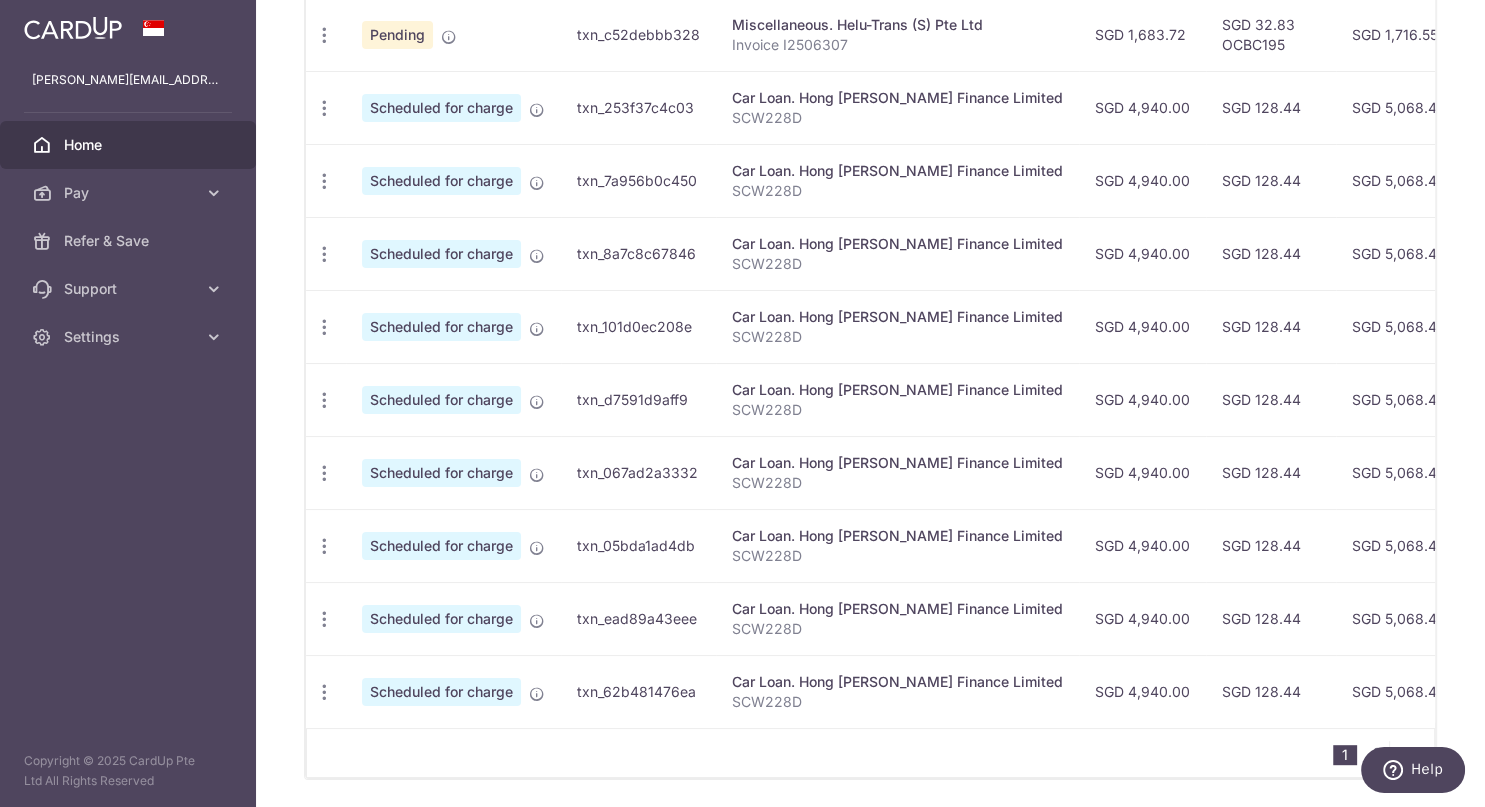 scroll, scrollTop: 741, scrollLeft: 0, axis: vertical 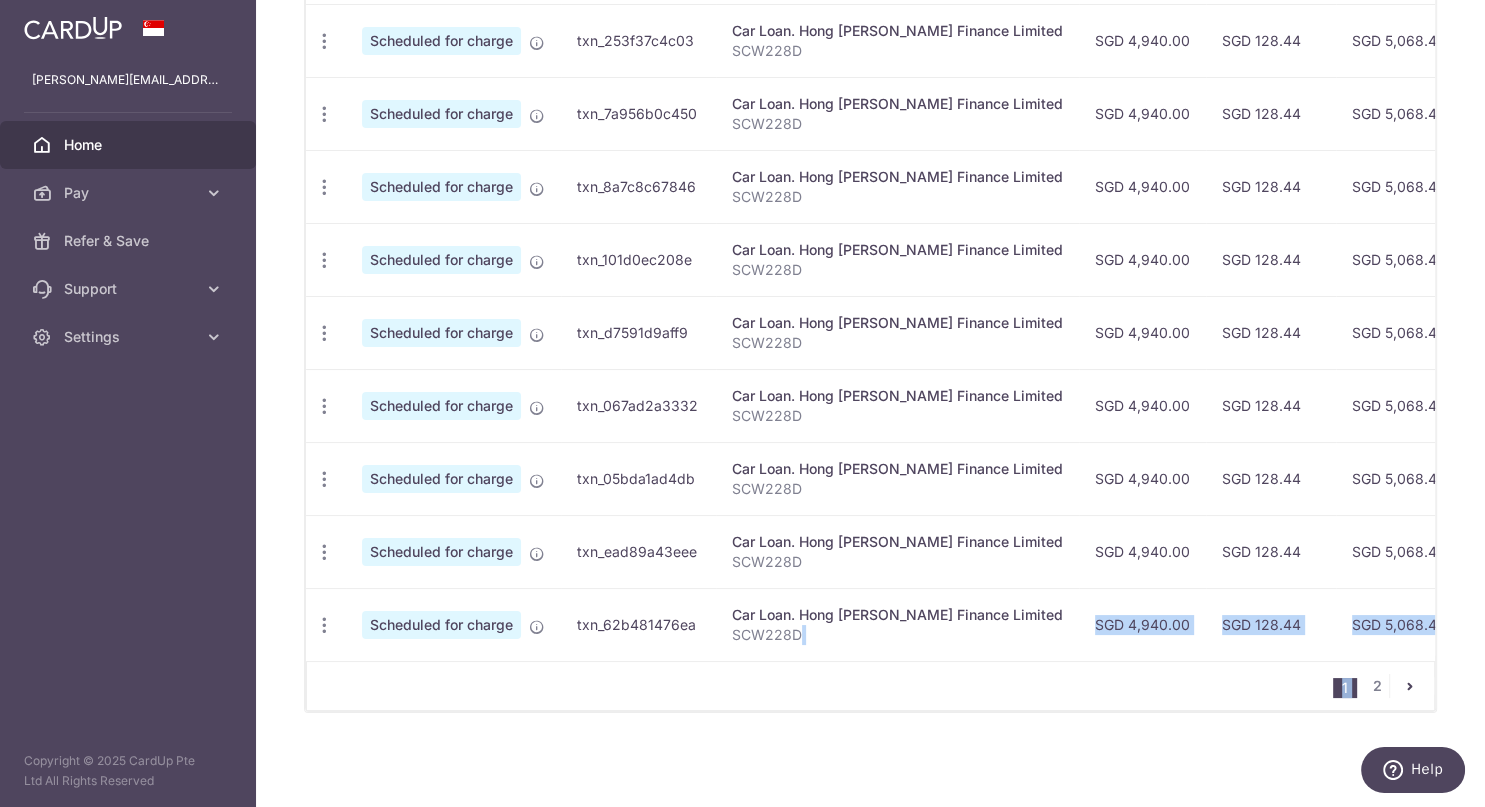 drag, startPoint x: 998, startPoint y: 653, endPoint x: 1362, endPoint y: 673, distance: 364.54904 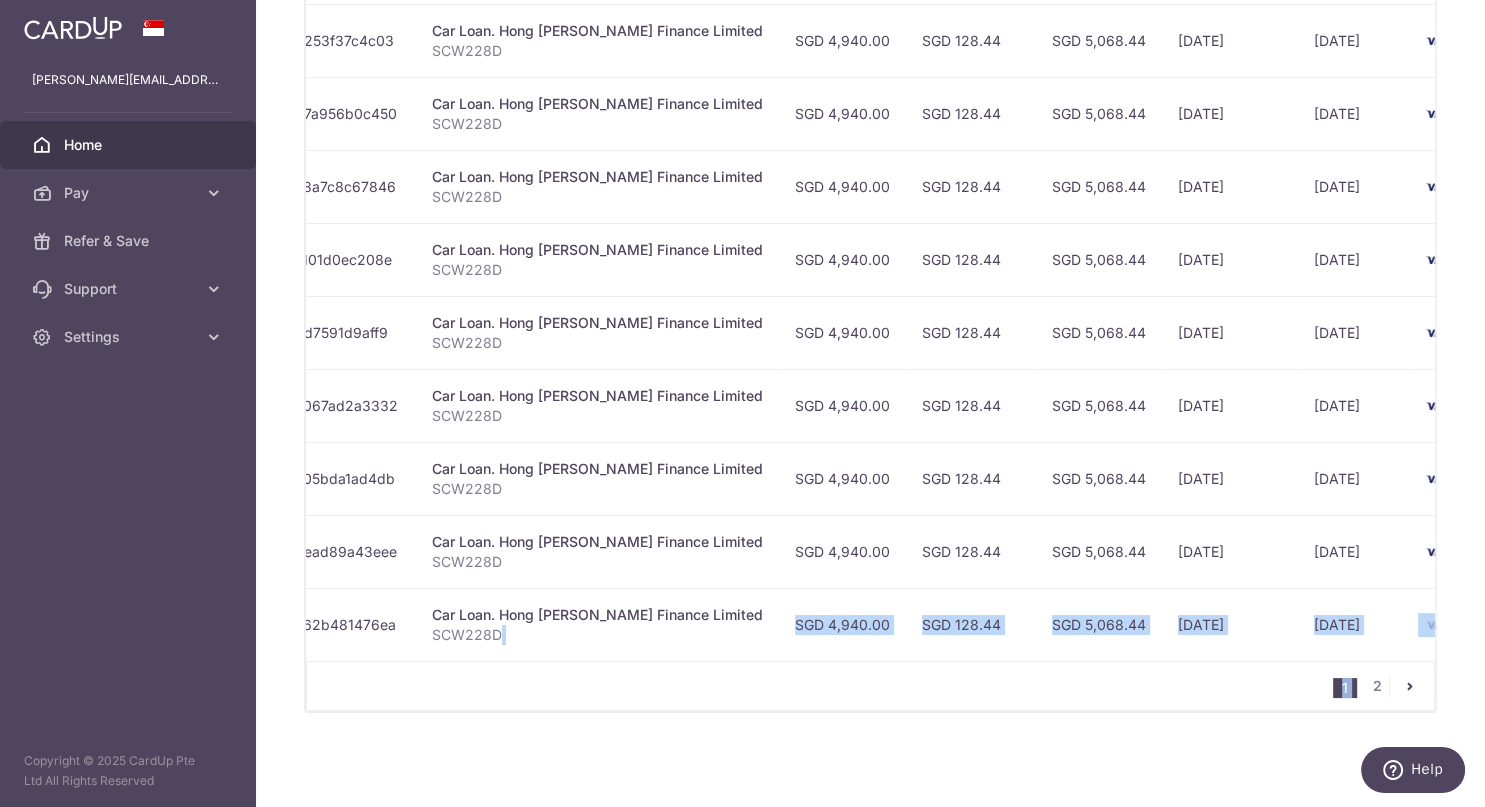 scroll, scrollTop: 0, scrollLeft: 356, axis: horizontal 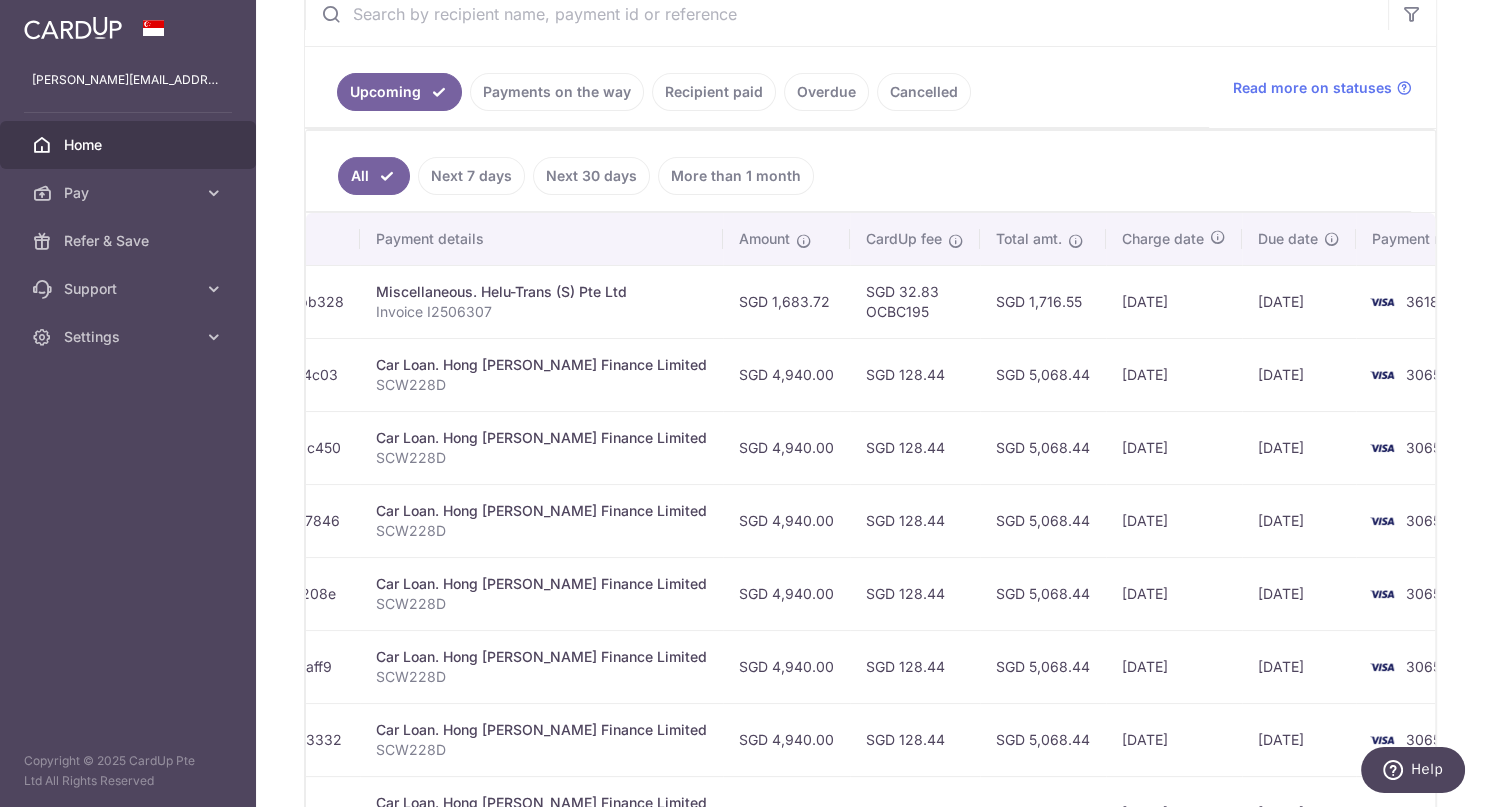 click on "01/08/2025" at bounding box center (1299, 301) 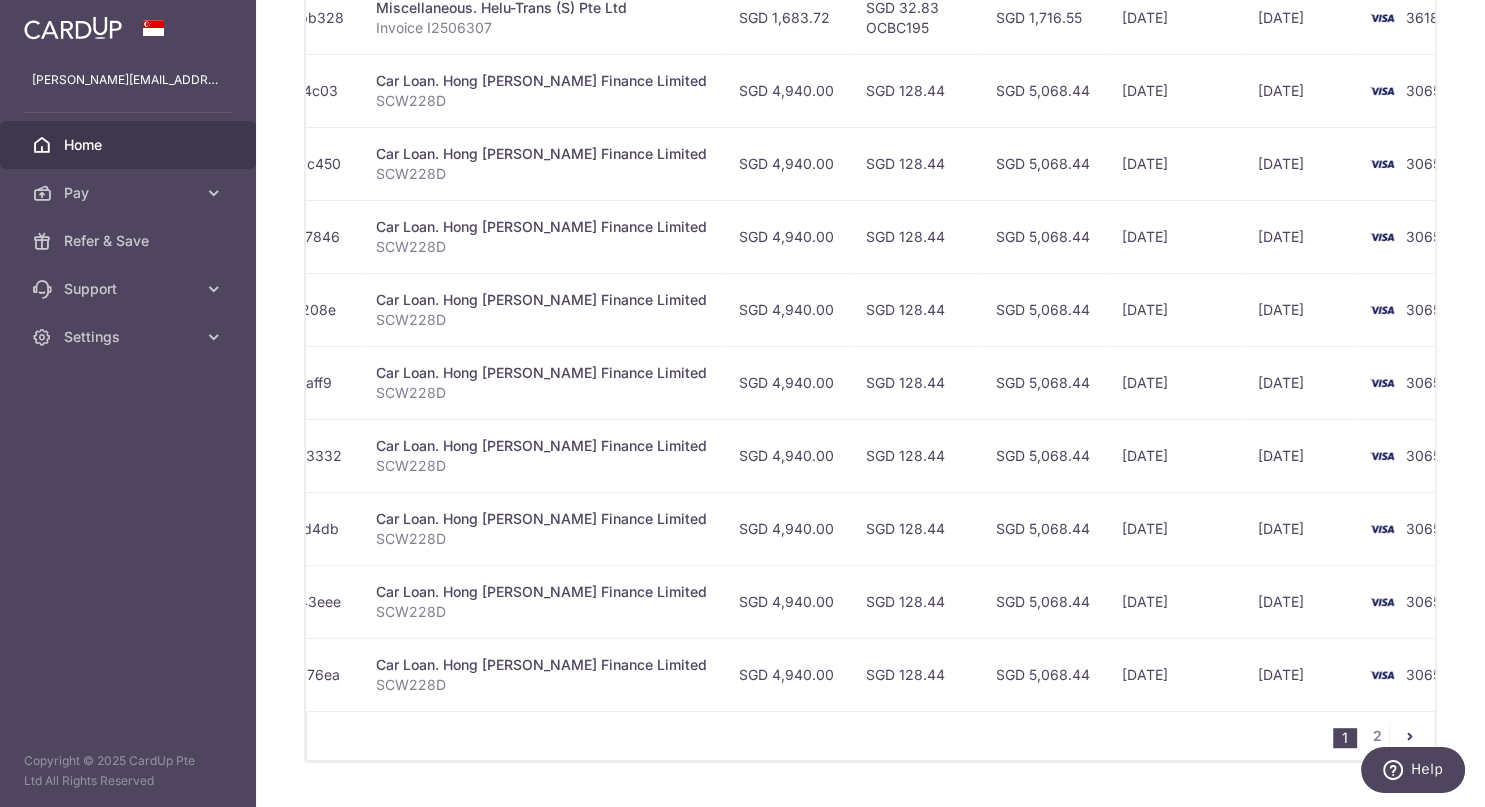 scroll, scrollTop: 691, scrollLeft: 0, axis: vertical 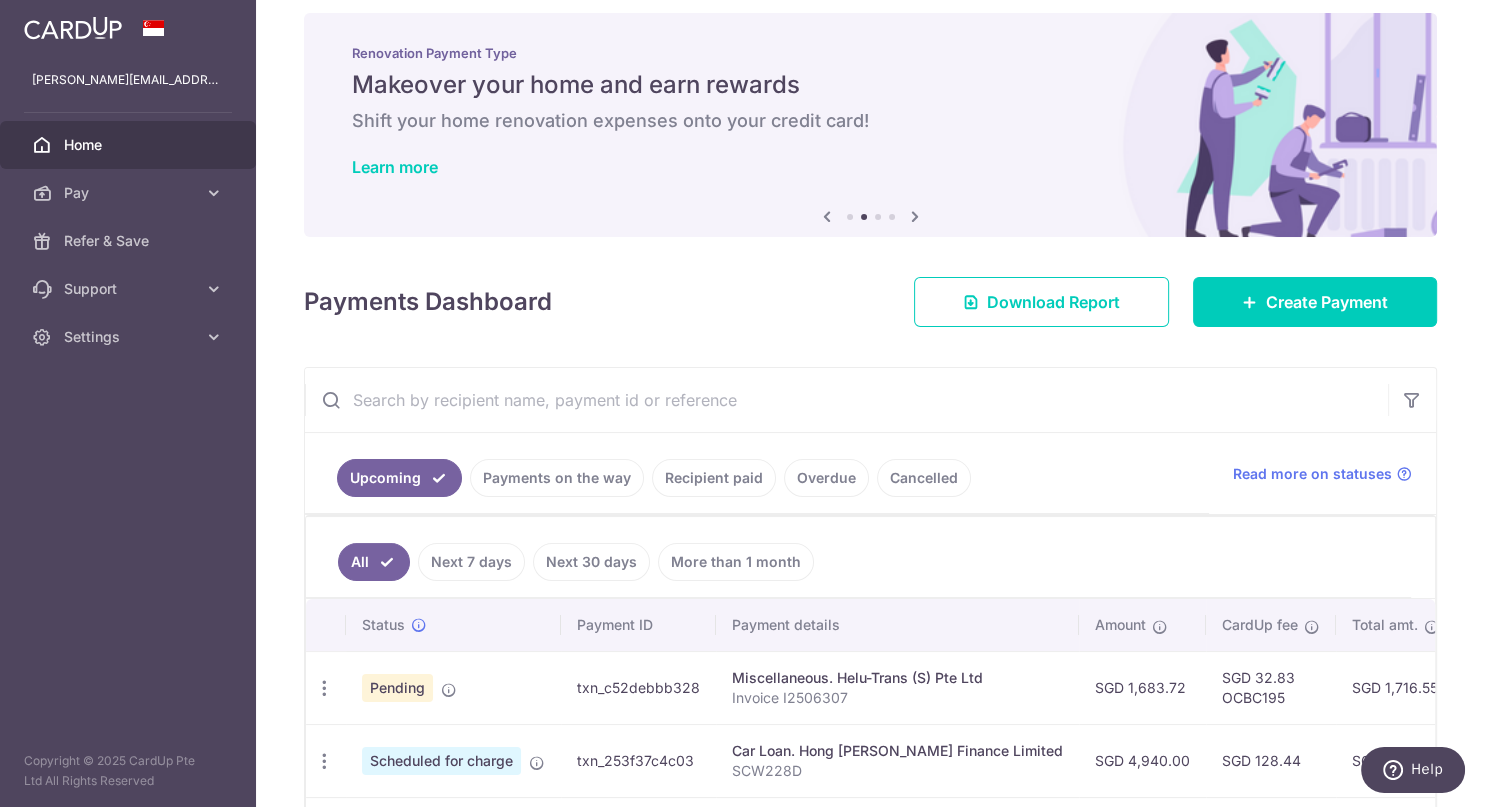 click on "Pending" at bounding box center [397, 688] 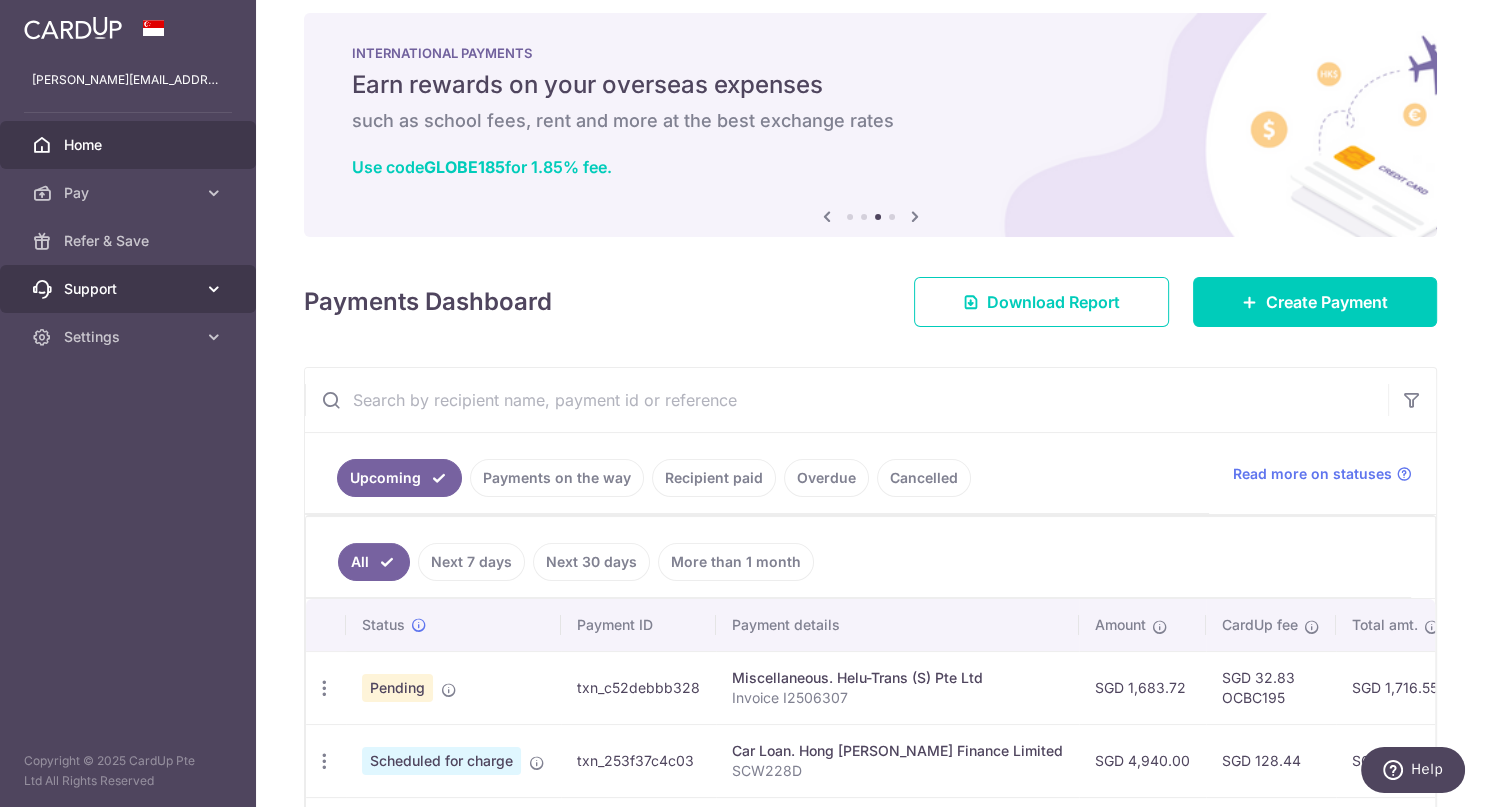 click on "Support" at bounding box center (130, 289) 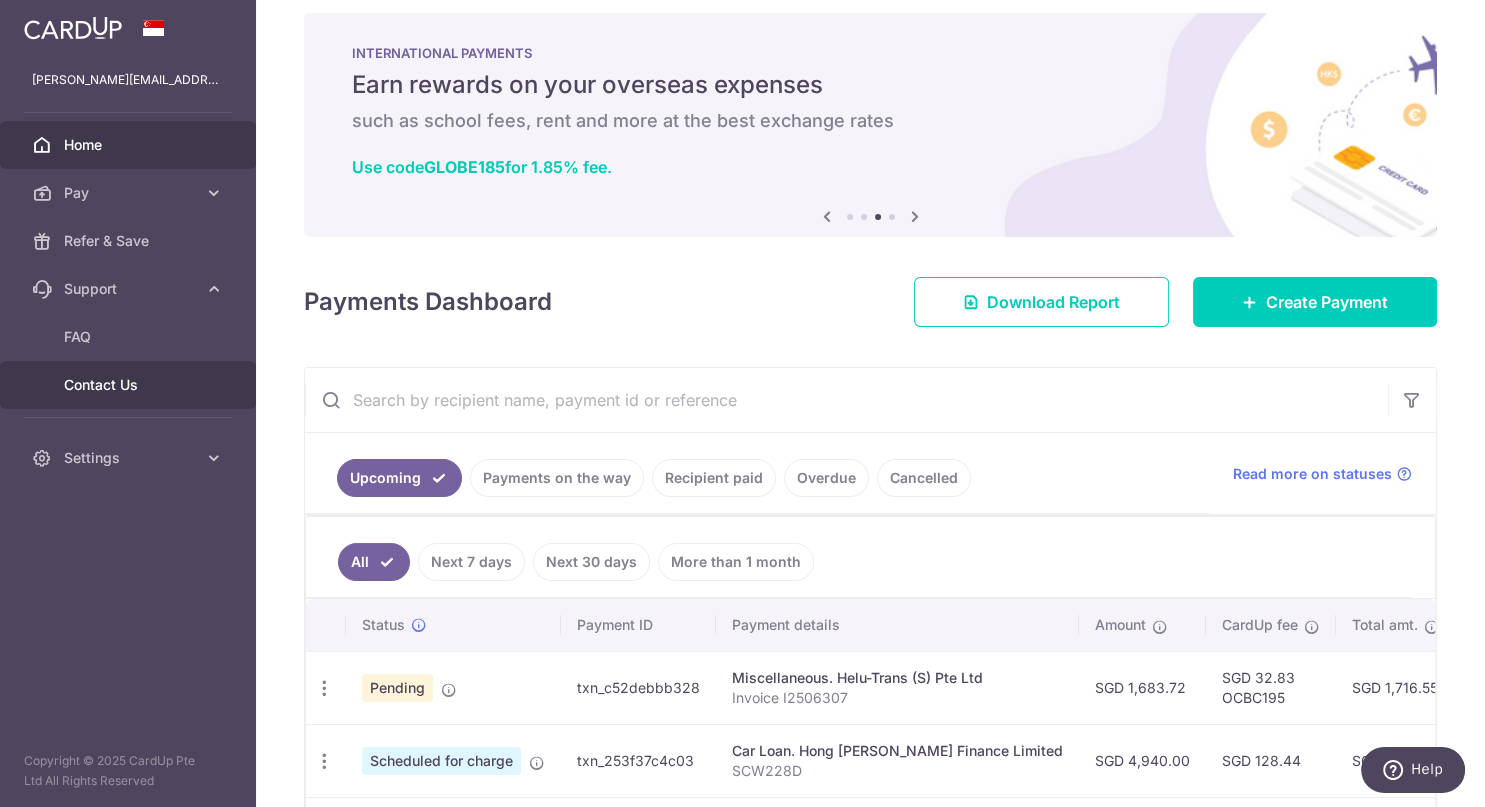 click on "Contact Us" at bounding box center [130, 385] 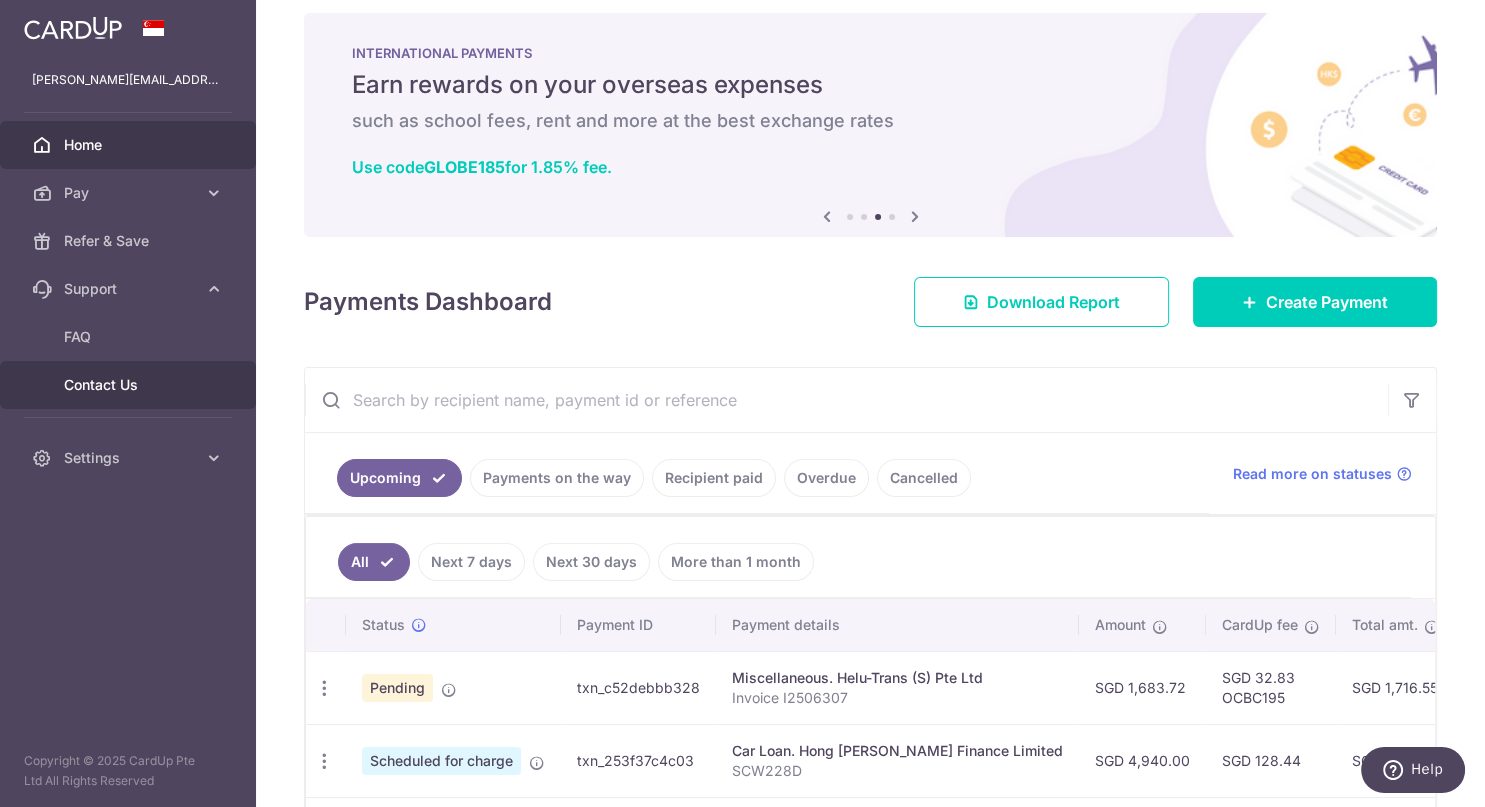 scroll, scrollTop: 355, scrollLeft: 0, axis: vertical 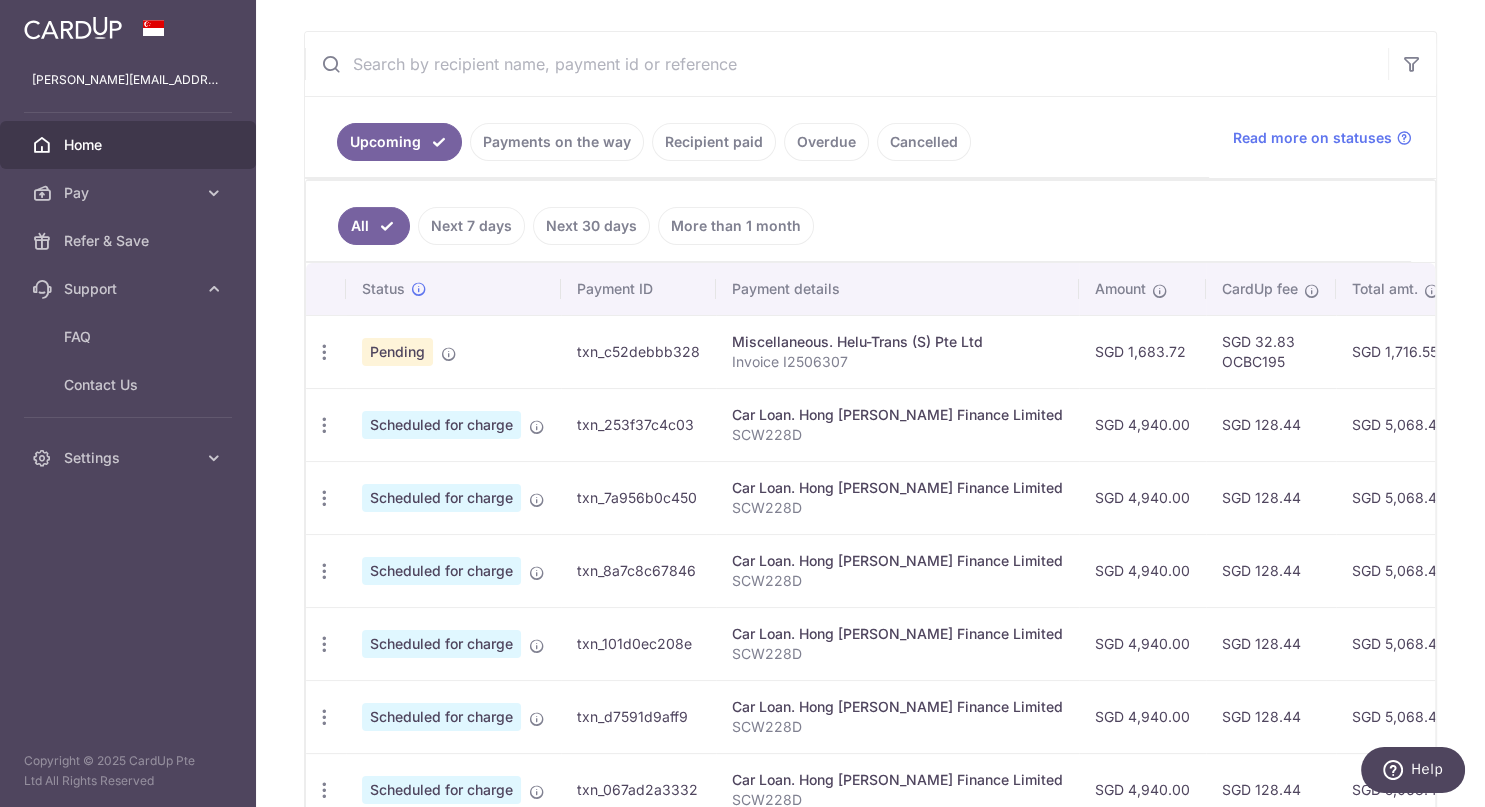 click on "txn_c52debbb328" at bounding box center (638, 351) 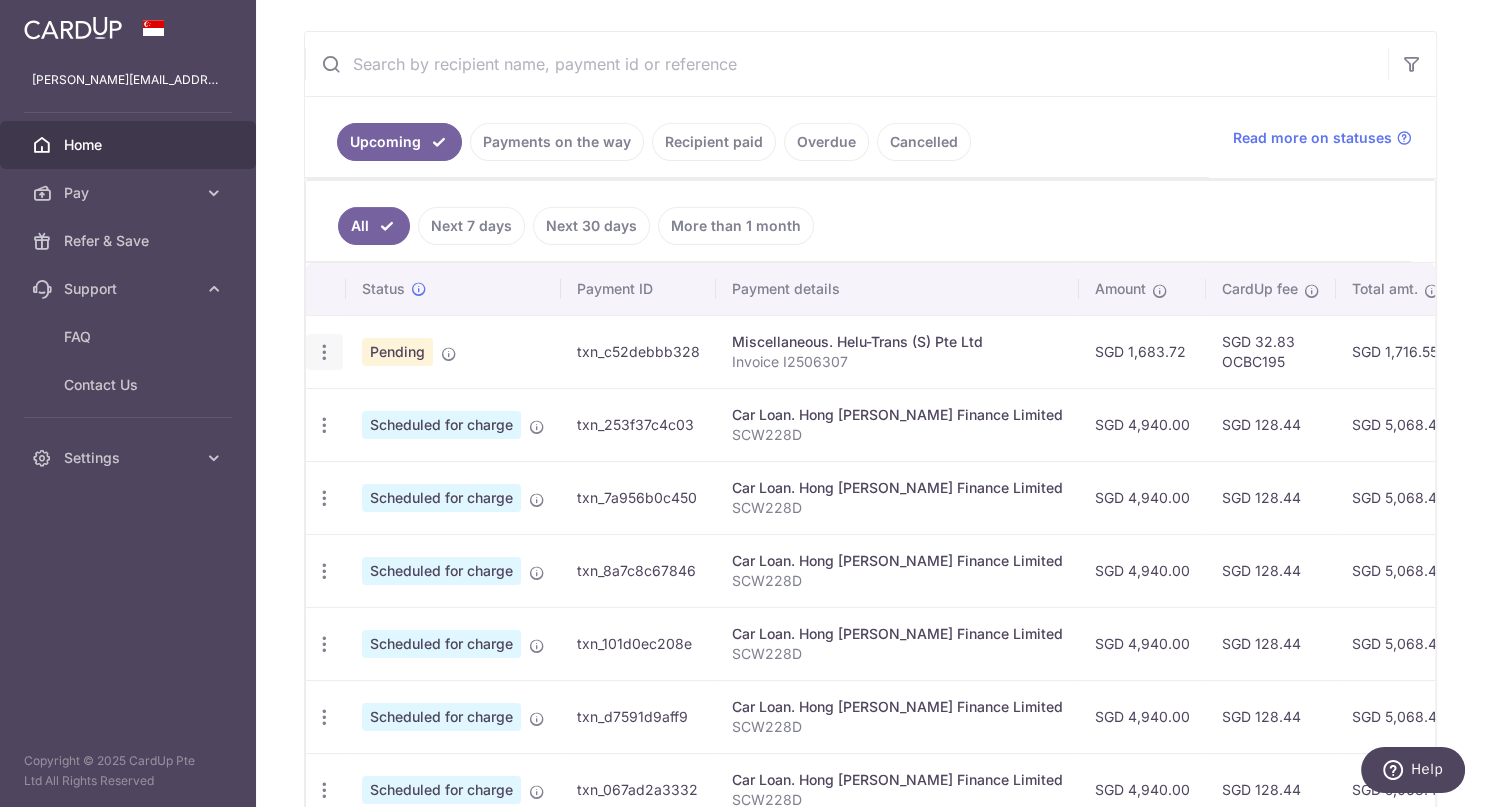 click at bounding box center [324, 352] 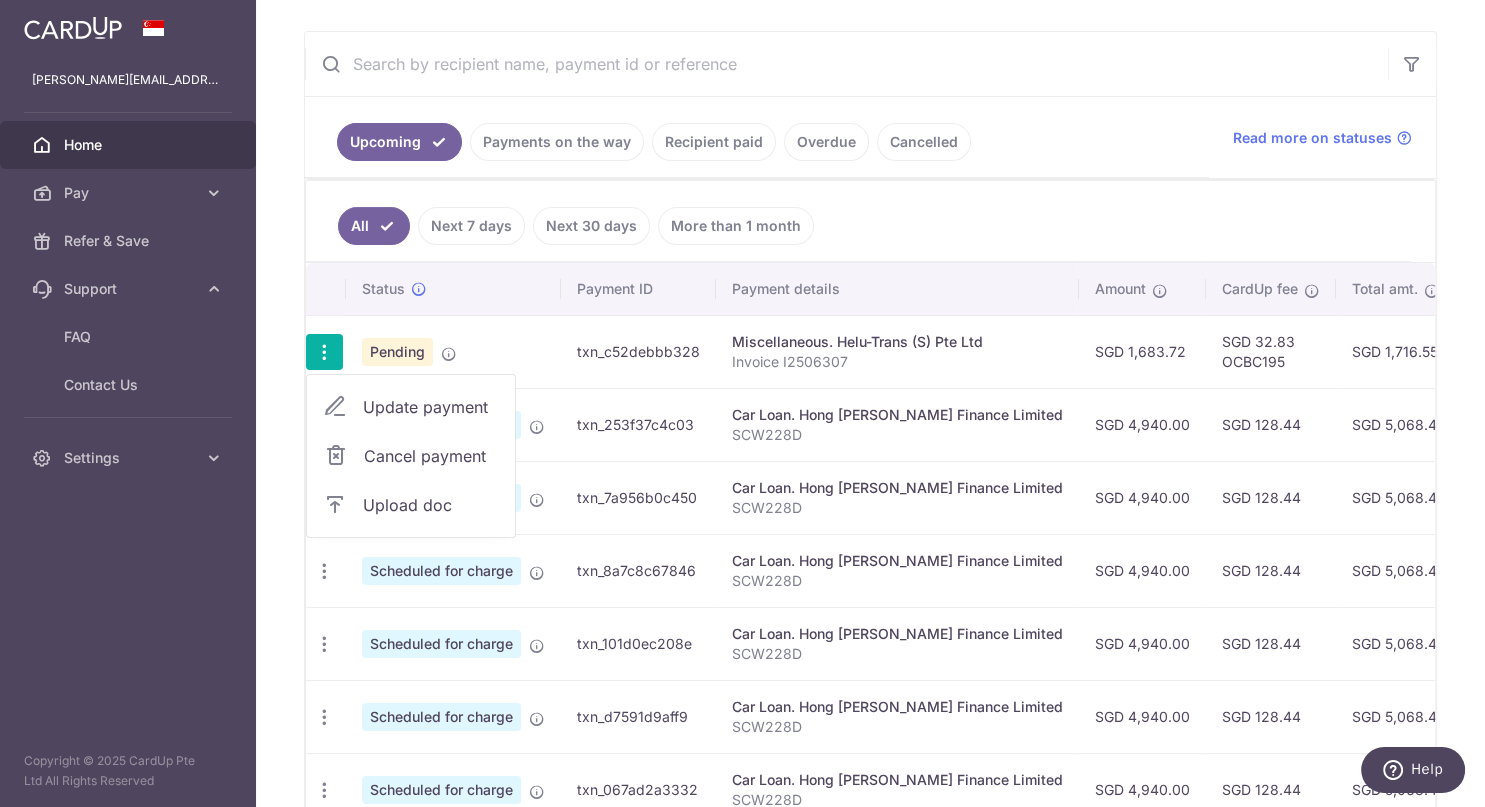 click on "Cancel payment" at bounding box center (431, 456) 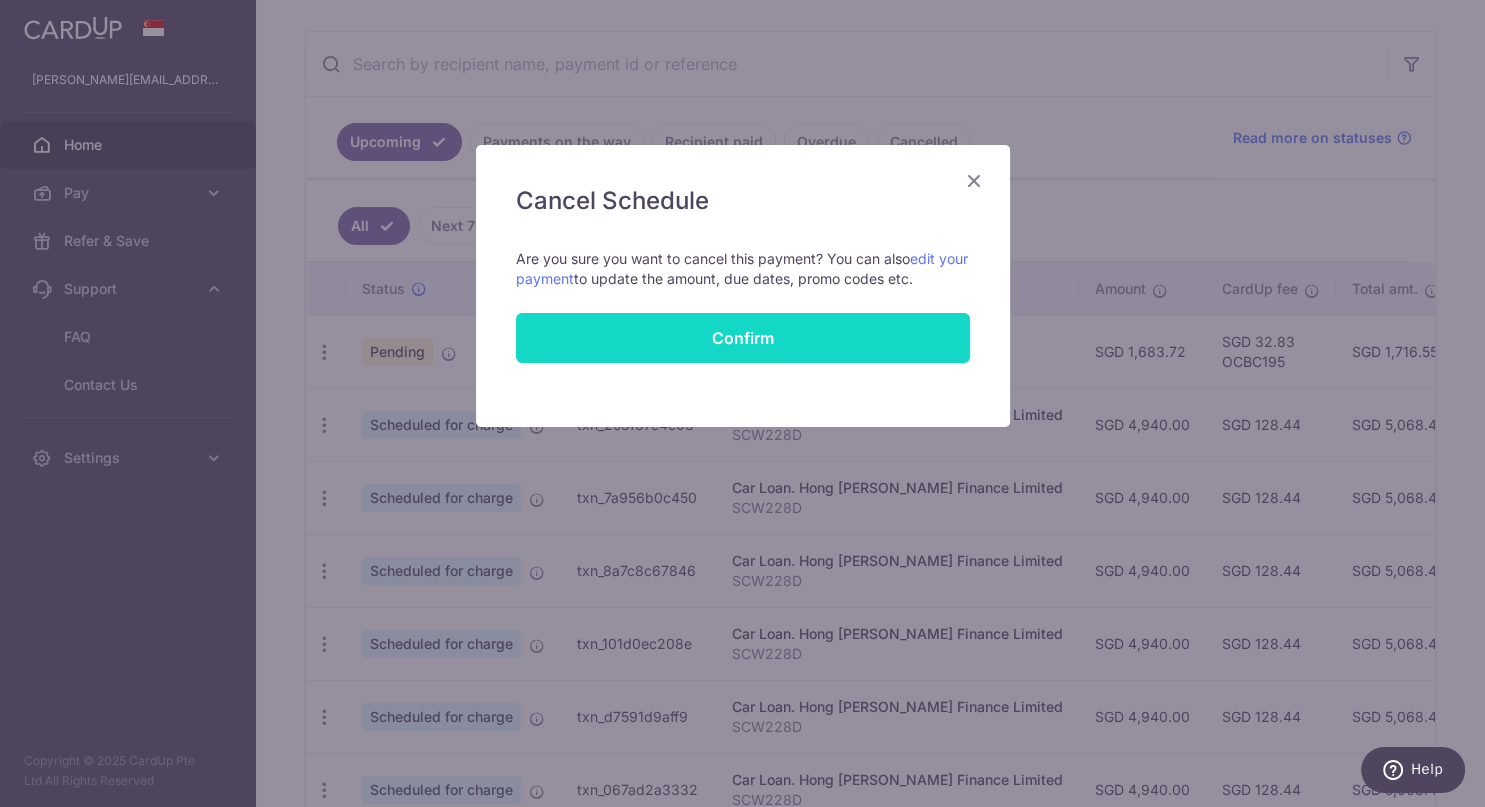 click on "Confirm" at bounding box center (743, 338) 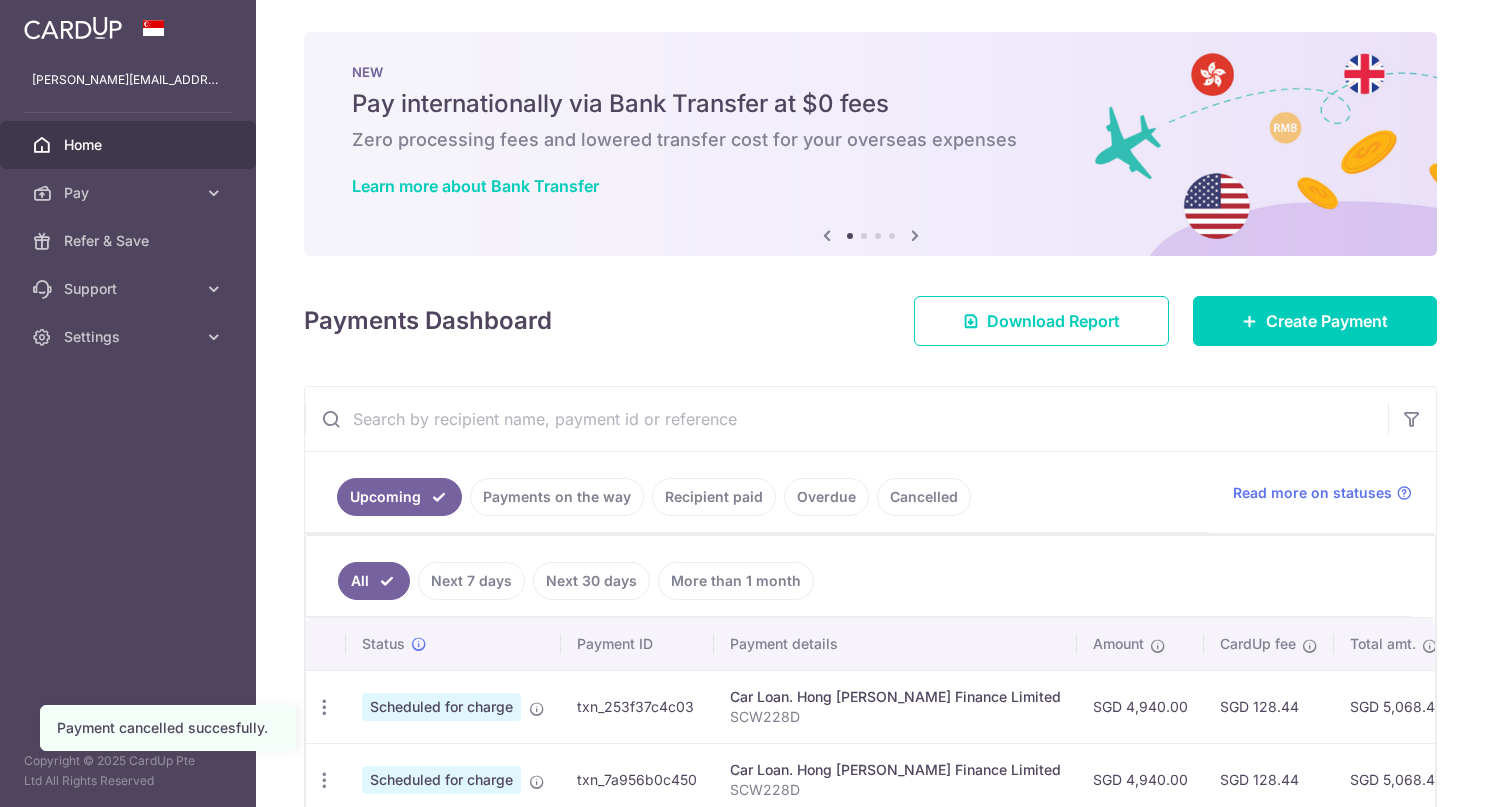 scroll, scrollTop: 0, scrollLeft: 0, axis: both 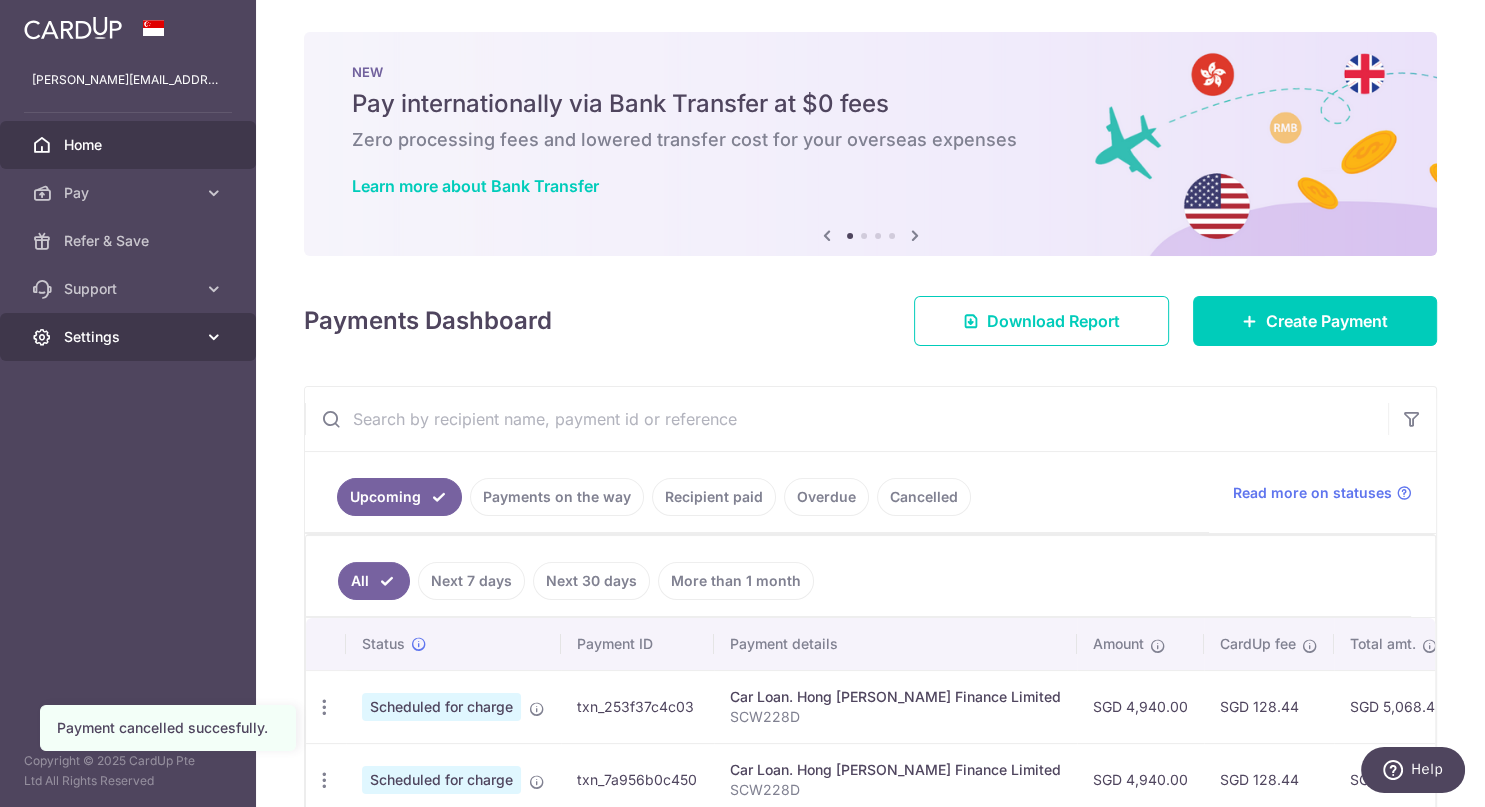 click on "Settings" at bounding box center (130, 337) 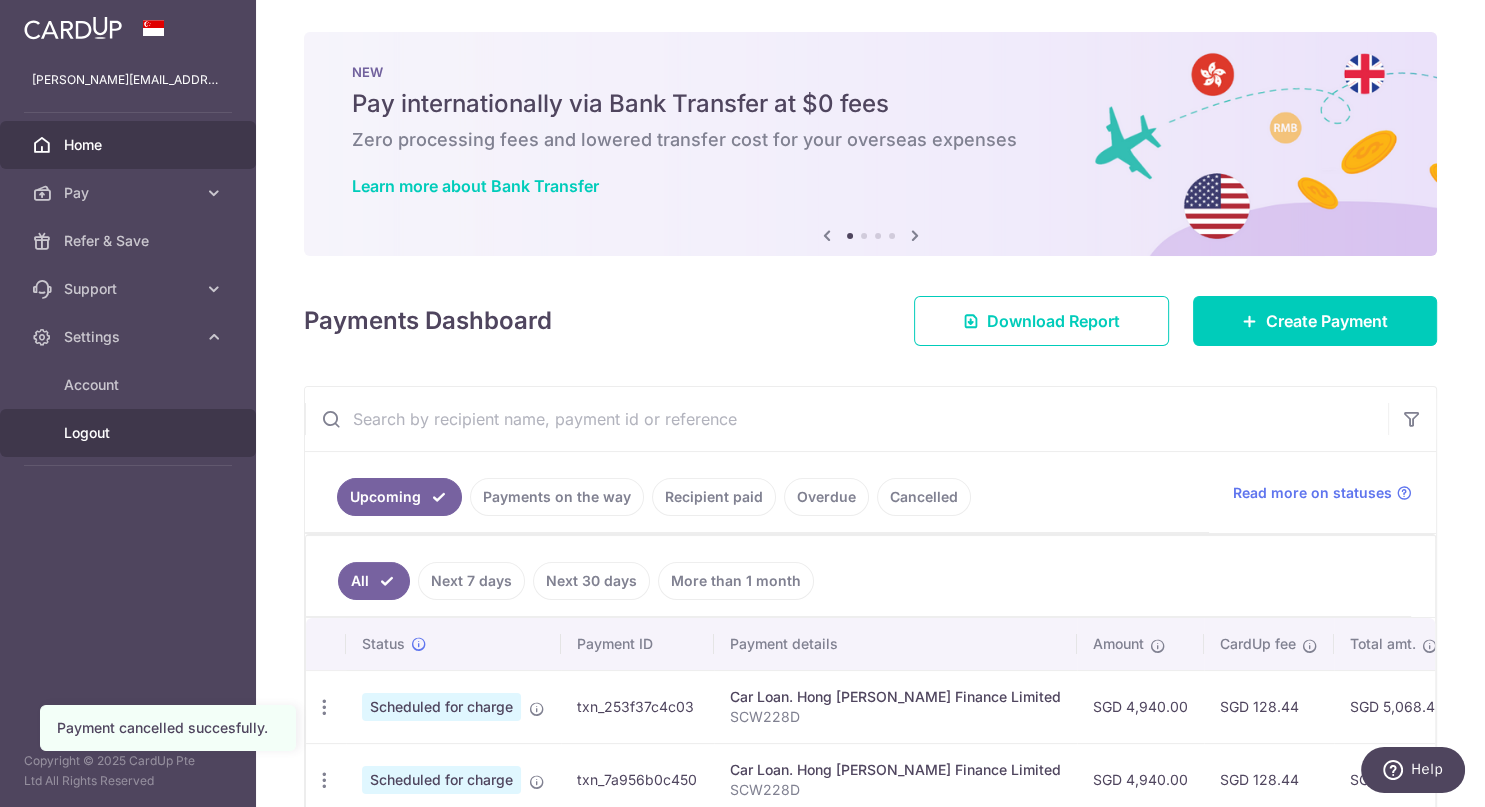 click on "Logout" at bounding box center (130, 433) 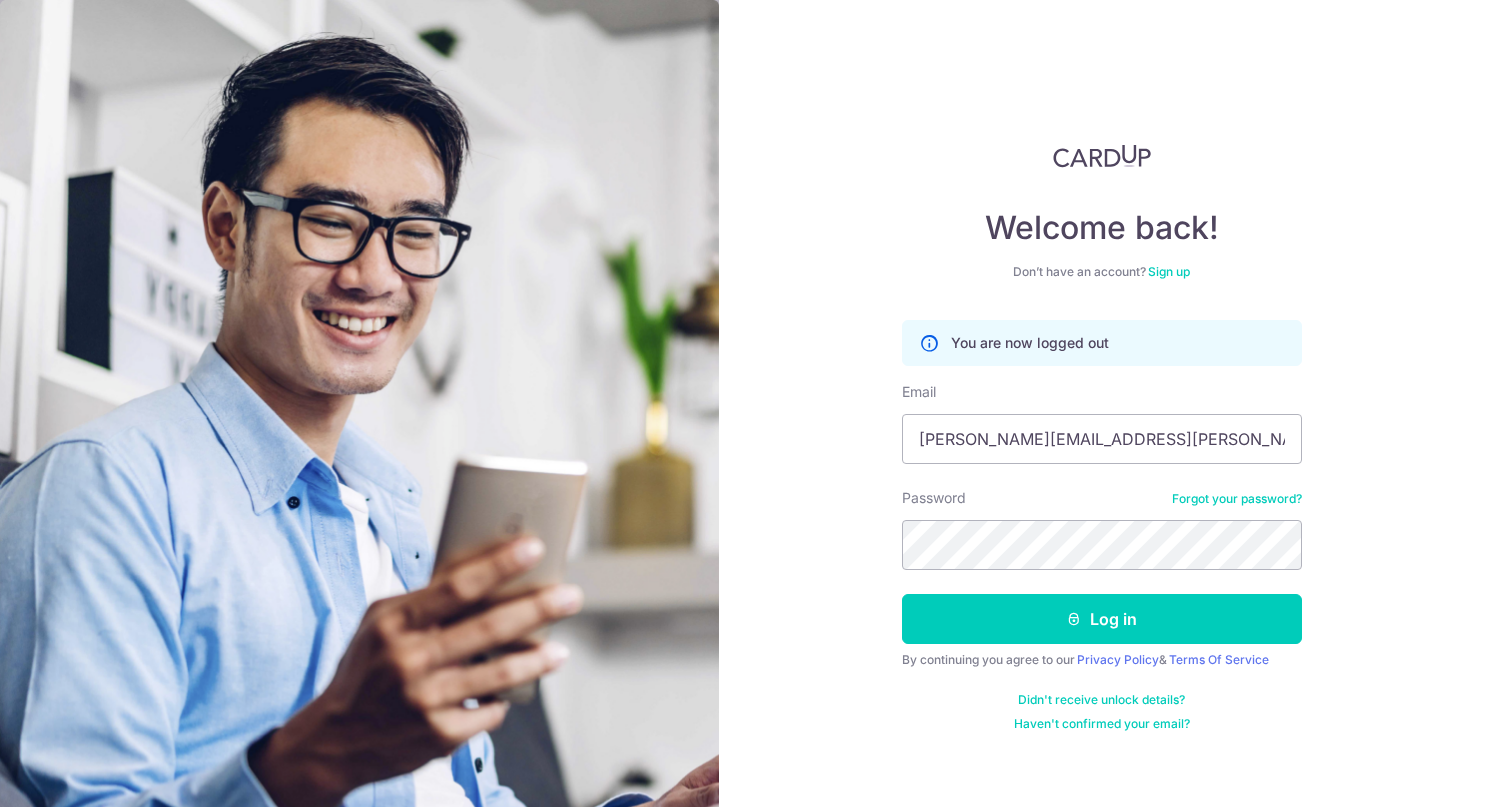 scroll, scrollTop: 0, scrollLeft: 0, axis: both 